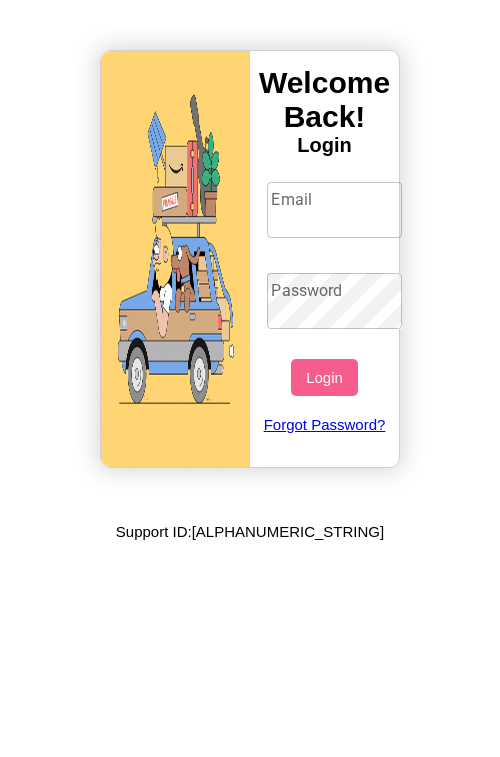 scroll, scrollTop: 0, scrollLeft: 0, axis: both 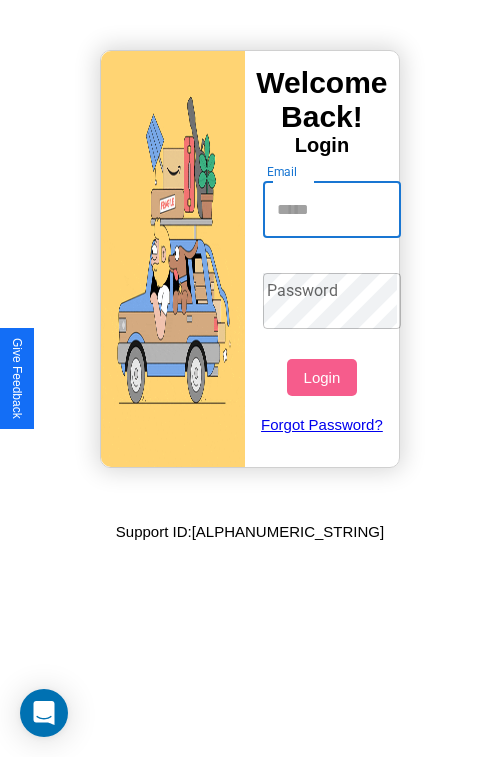 click on "Email" at bounding box center [332, 210] 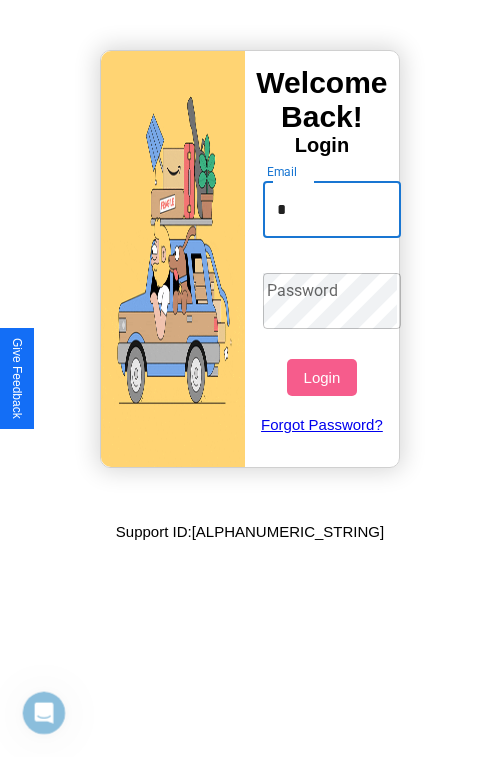 scroll, scrollTop: 0, scrollLeft: 0, axis: both 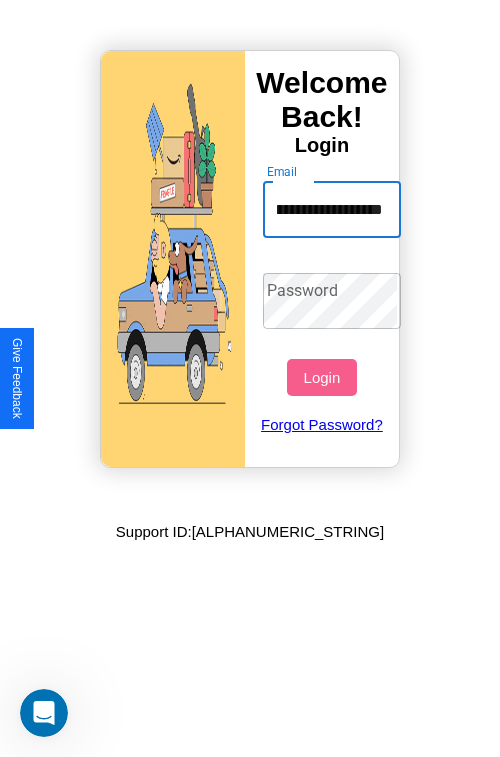 type on "**********" 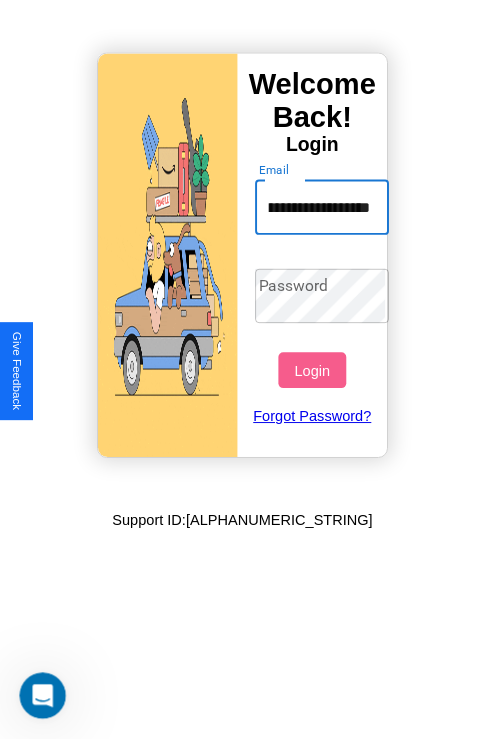 scroll, scrollTop: 0, scrollLeft: 0, axis: both 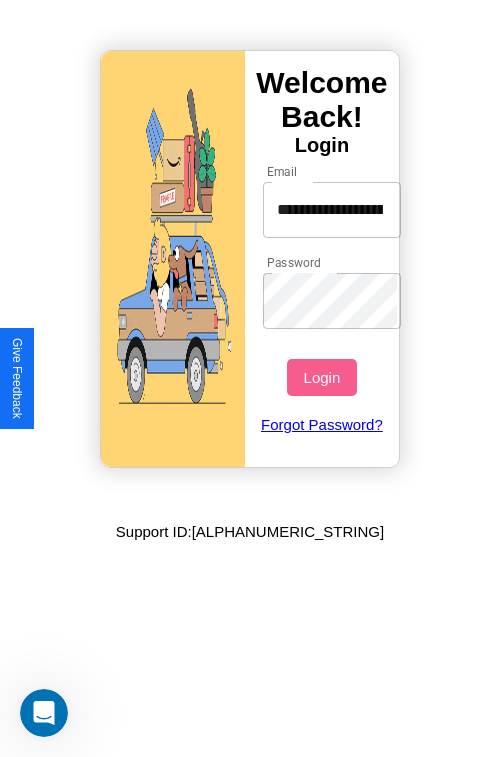 click on "Login" at bounding box center [321, 377] 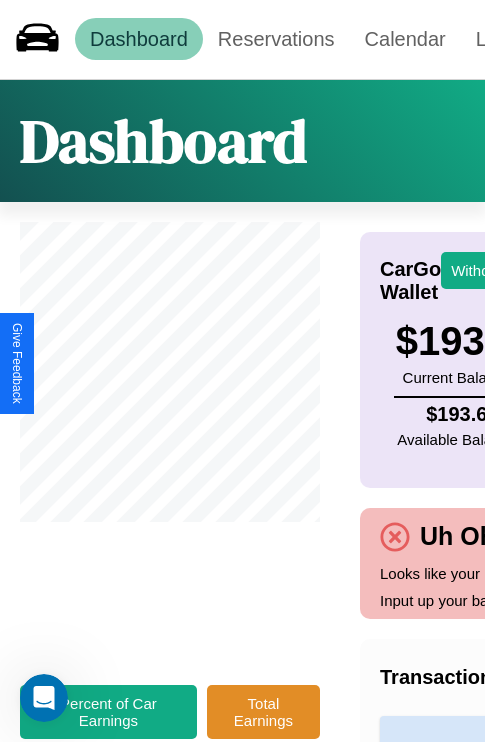 scroll, scrollTop: 0, scrollLeft: 0, axis: both 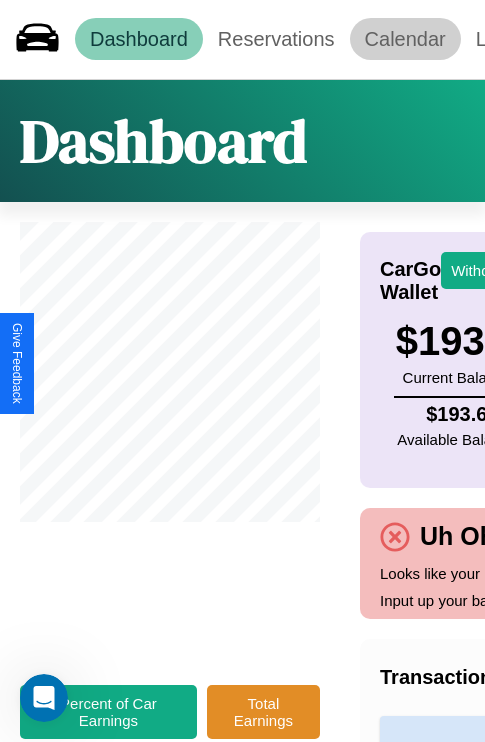 click on "Calendar" at bounding box center (405, 39) 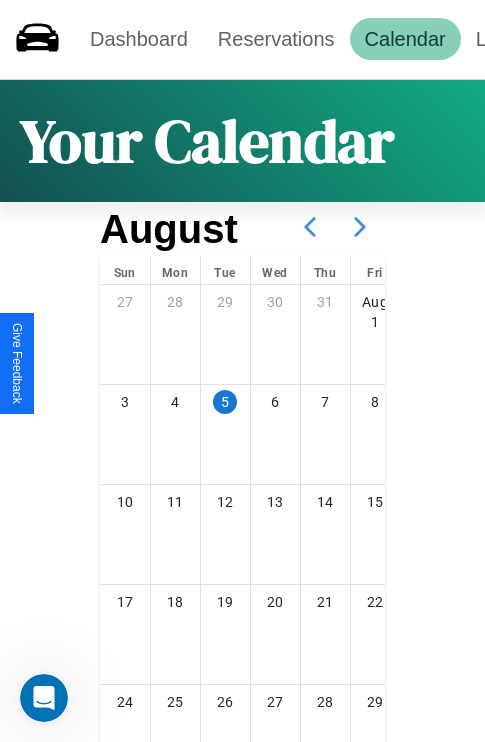 click 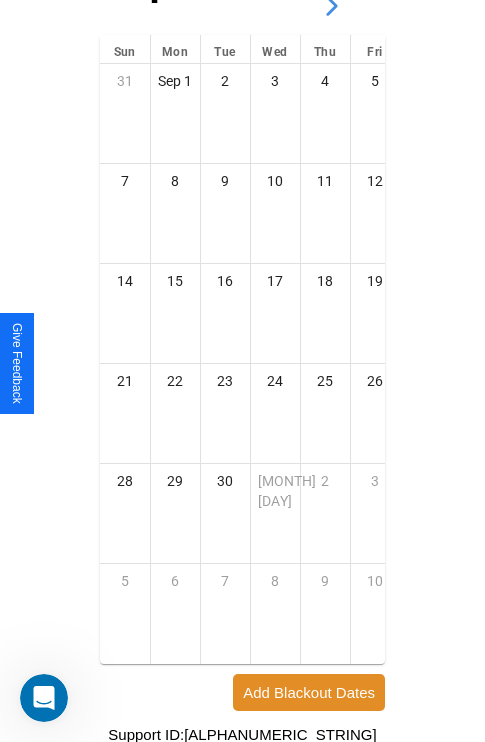 scroll, scrollTop: 296, scrollLeft: 0, axis: vertical 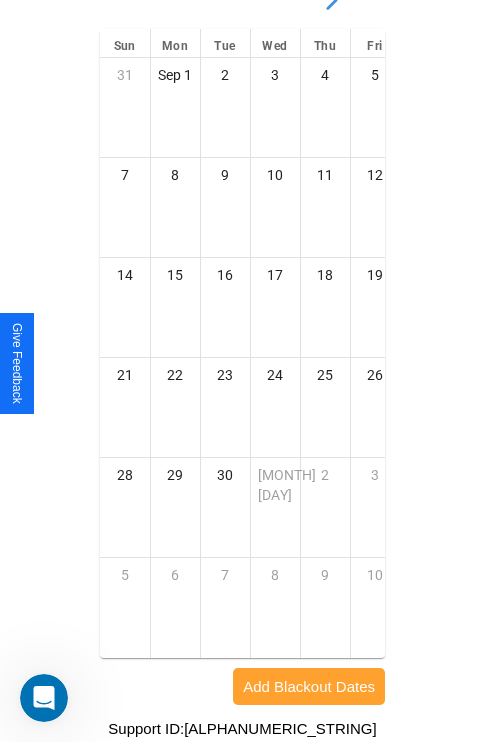 click on "Add Blackout Dates" at bounding box center [309, 686] 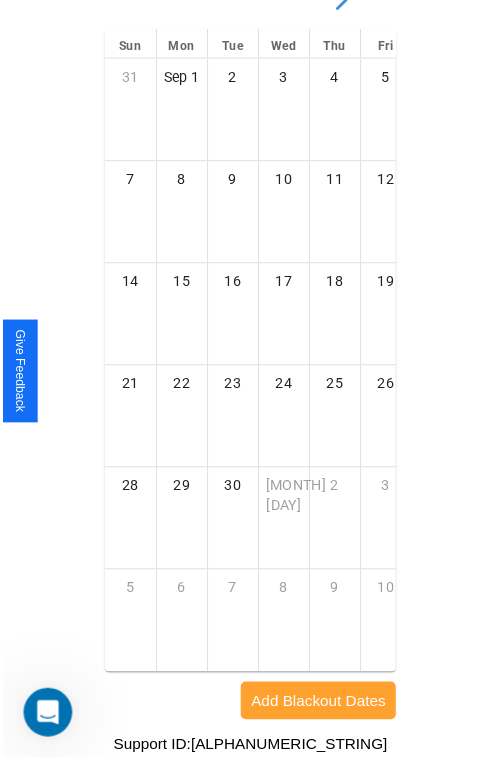 scroll, scrollTop: 281, scrollLeft: 0, axis: vertical 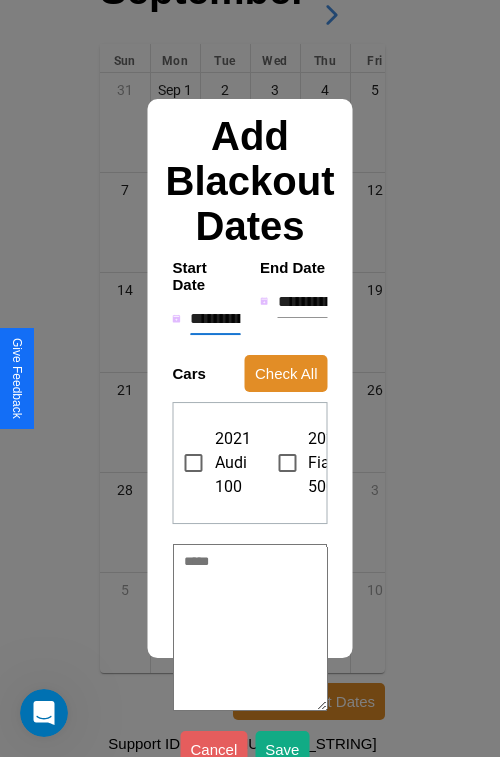 click on "**********" at bounding box center (215, 319) 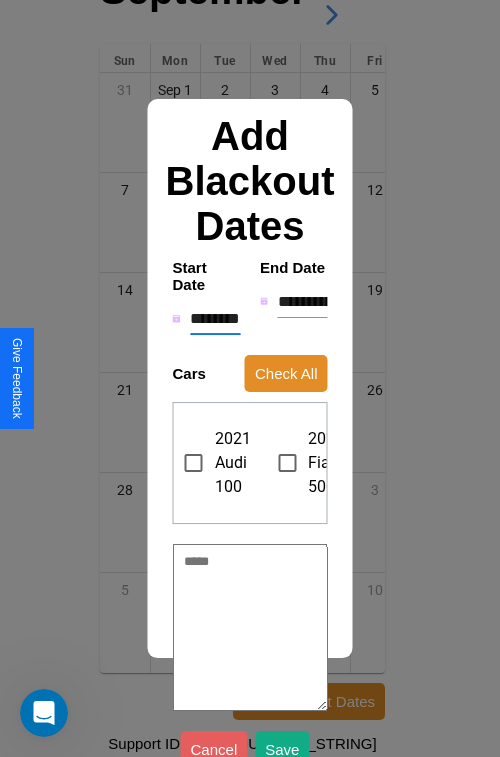 type on "*" 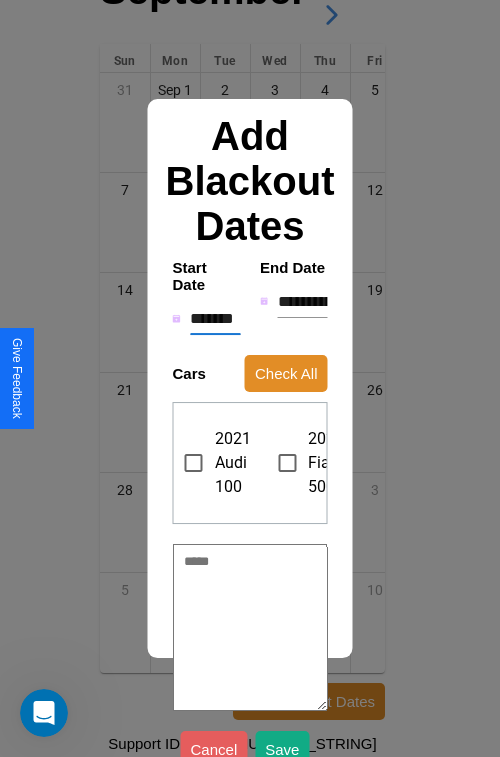 type on "*" 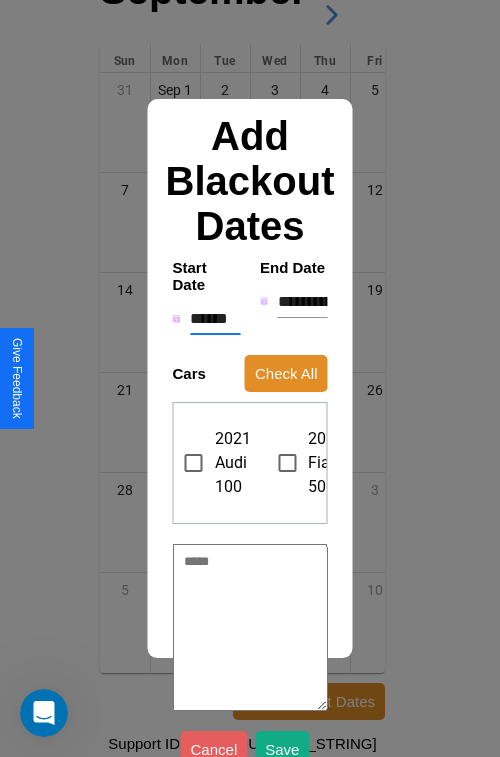 type on "*" 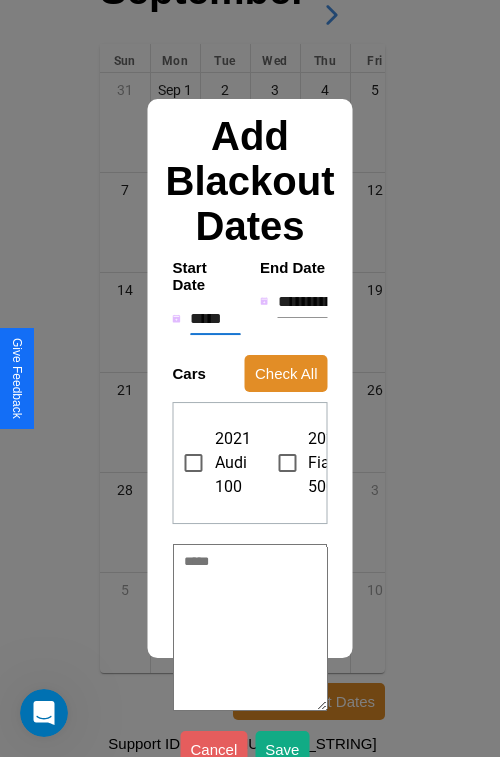 type on "*" 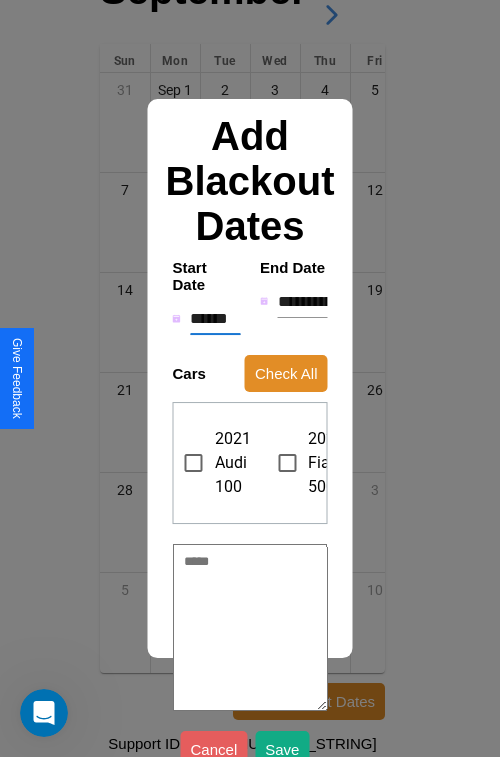 type on "*" 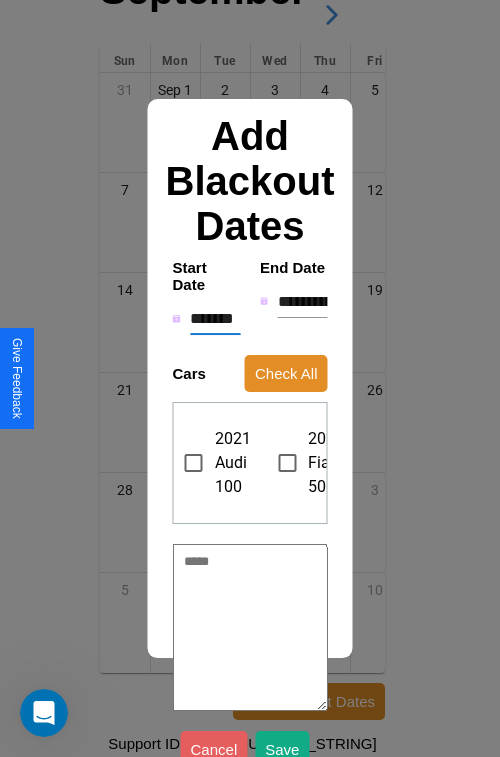 type on "*" 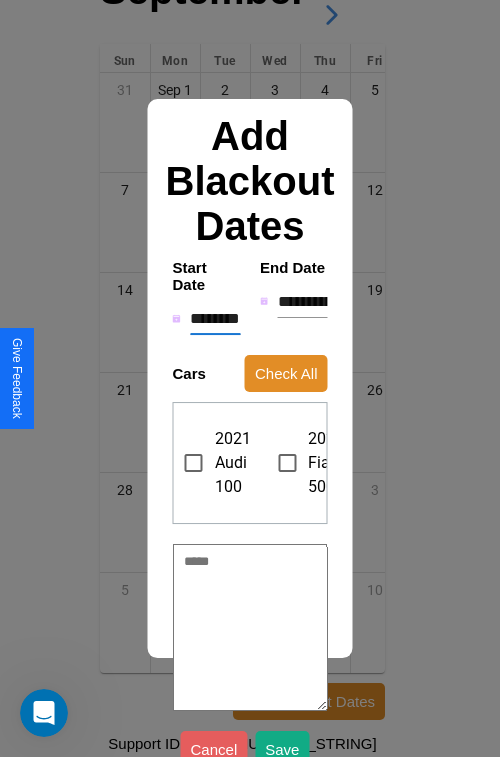 type on "*" 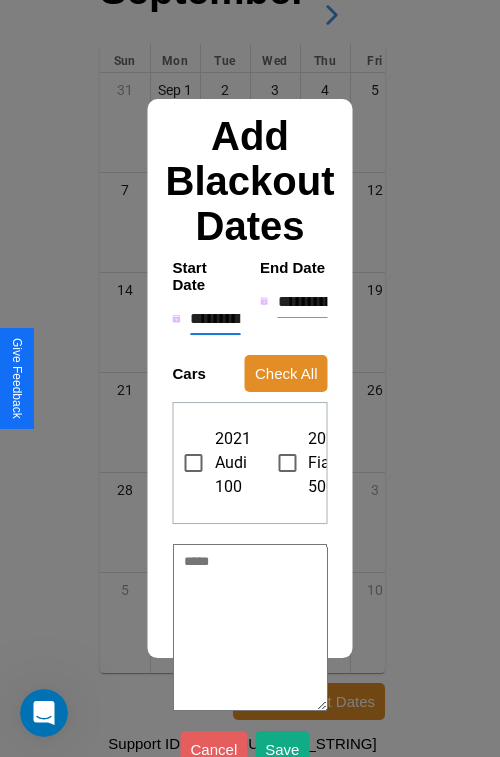 type on "*" 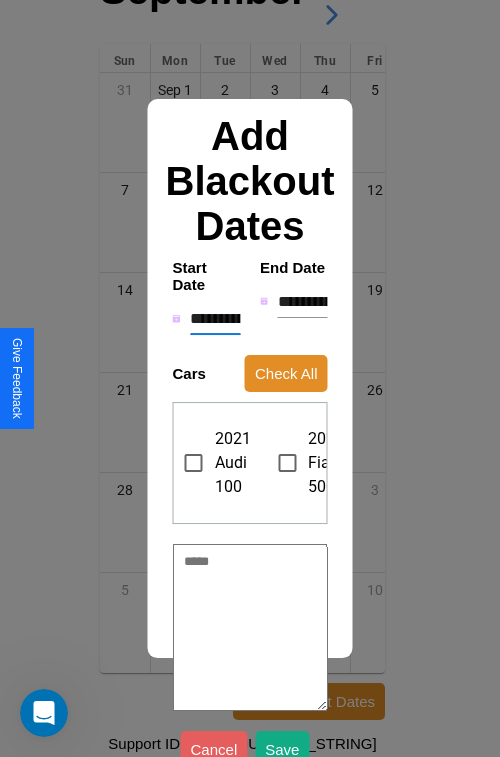 type on "*" 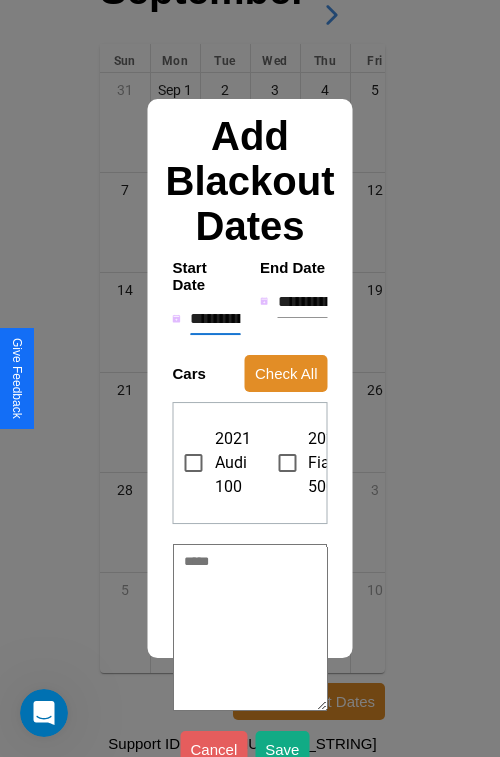 type on "*" 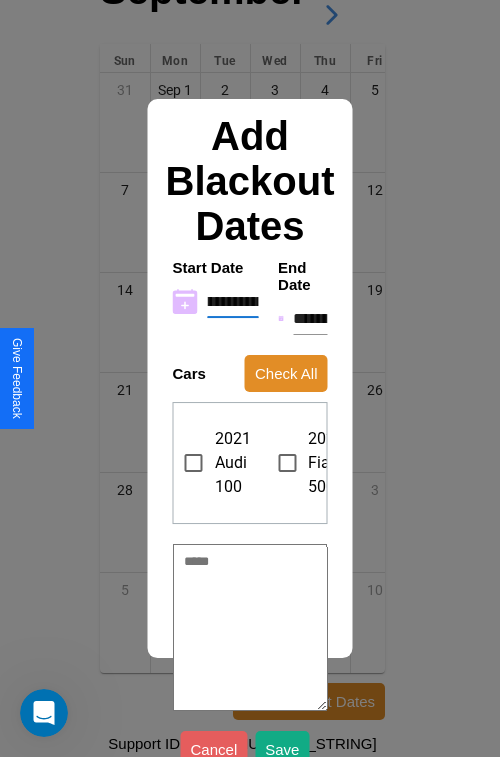 type on "**********" 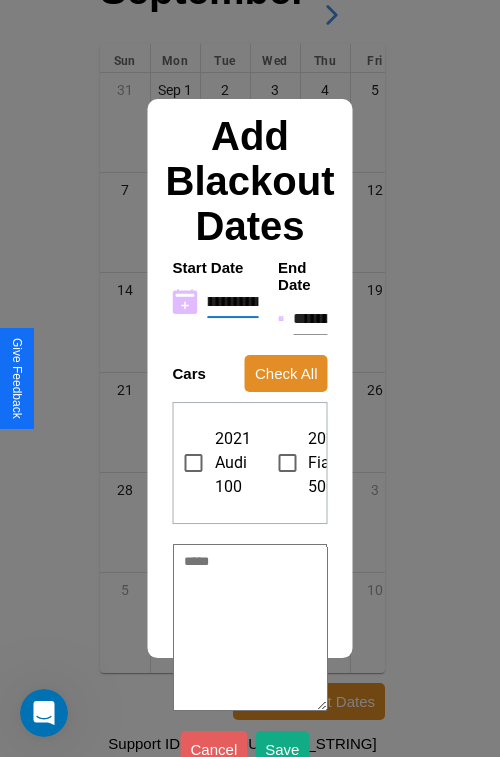 type on "*" 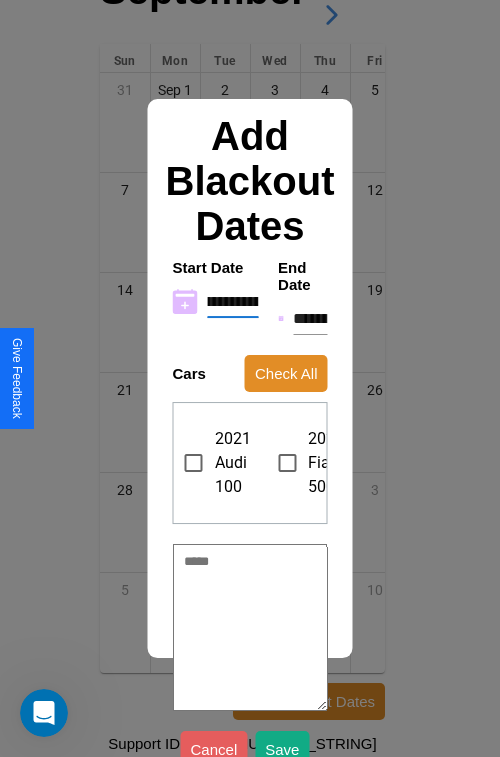 type on "**********" 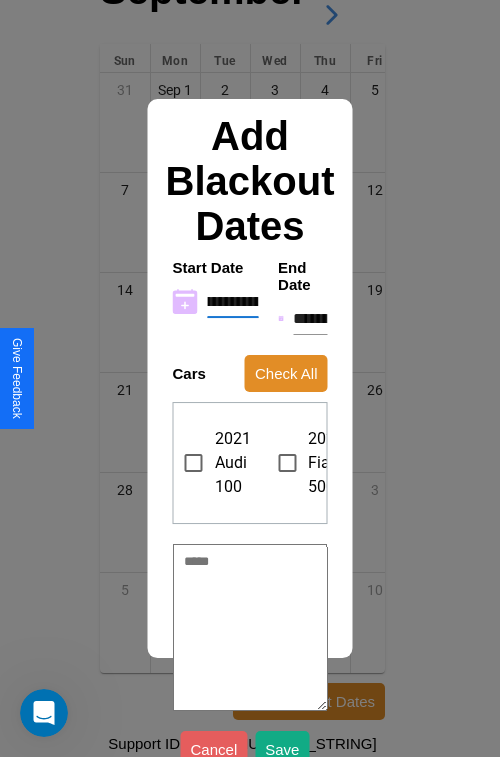 type on "*" 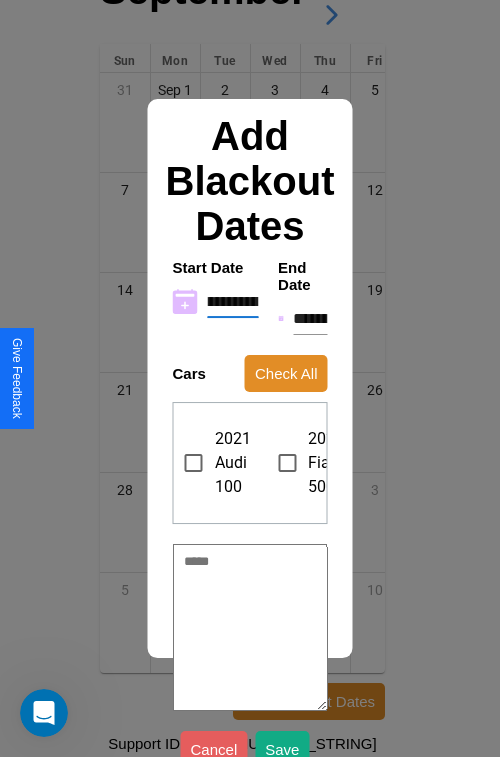 type on "**********" 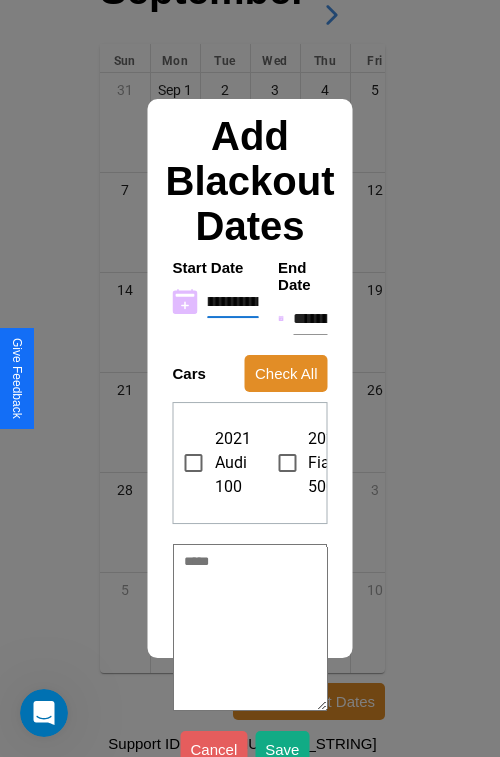 type on "*" 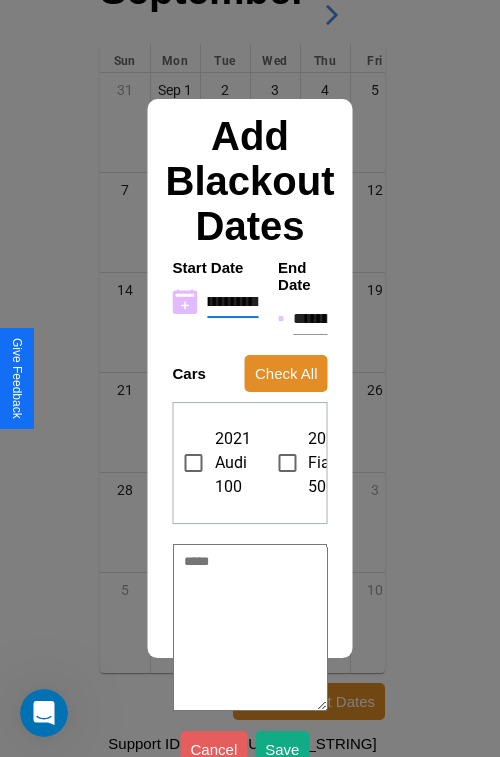 type on "**********" 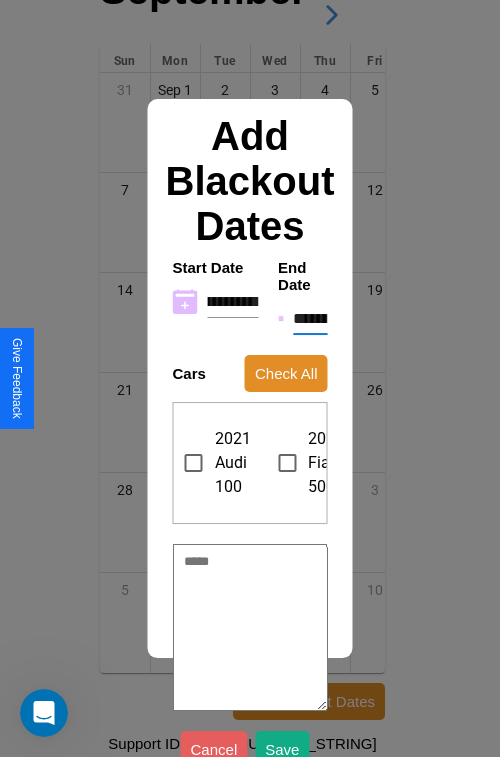 scroll, scrollTop: 0, scrollLeft: 0, axis: both 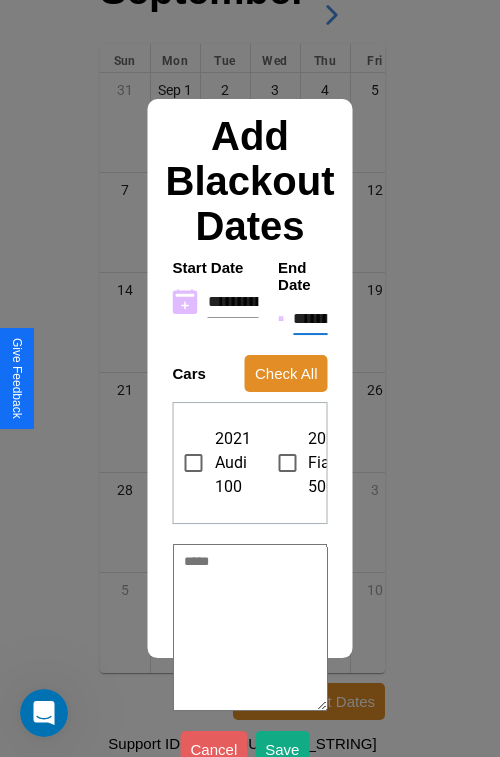 click on "**********" at bounding box center [310, 319] 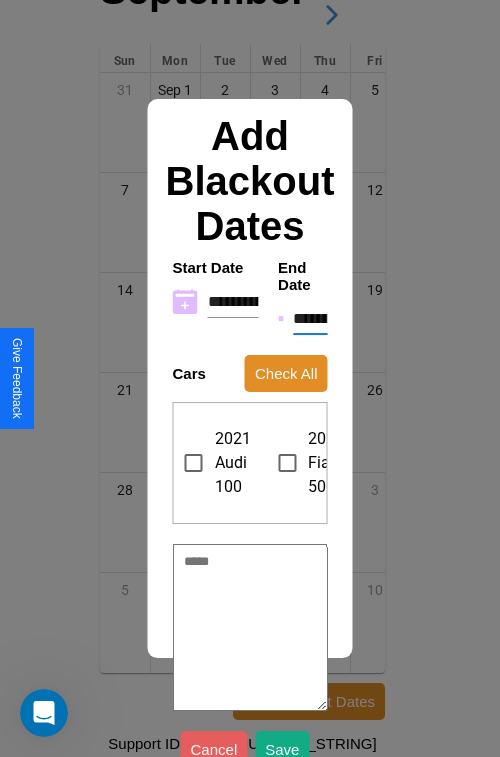 type on "*" 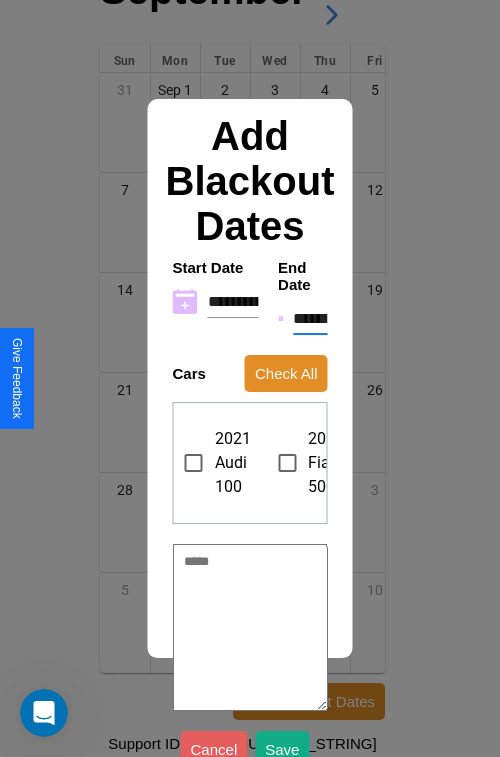 type on "*" 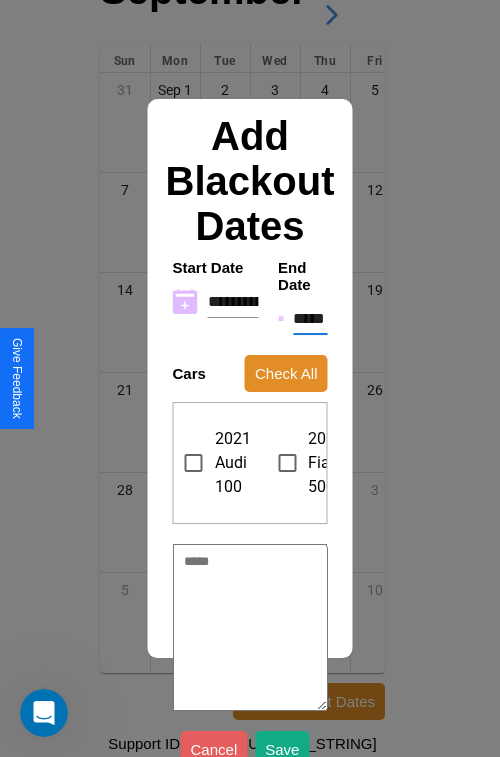 type on "*" 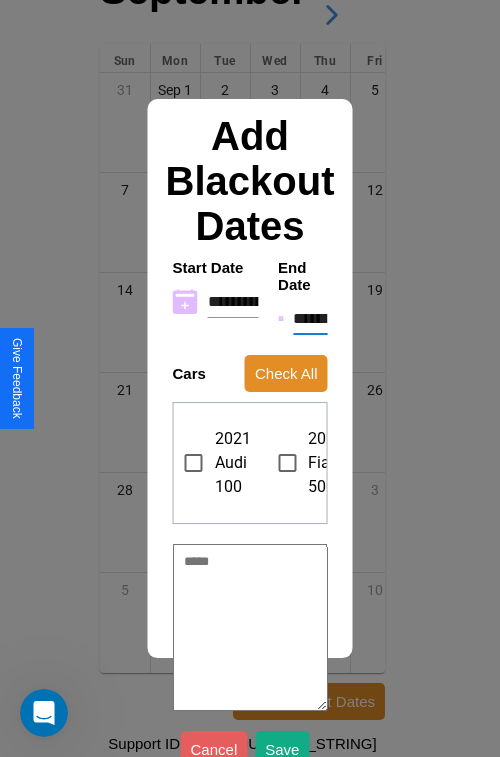 type on "*" 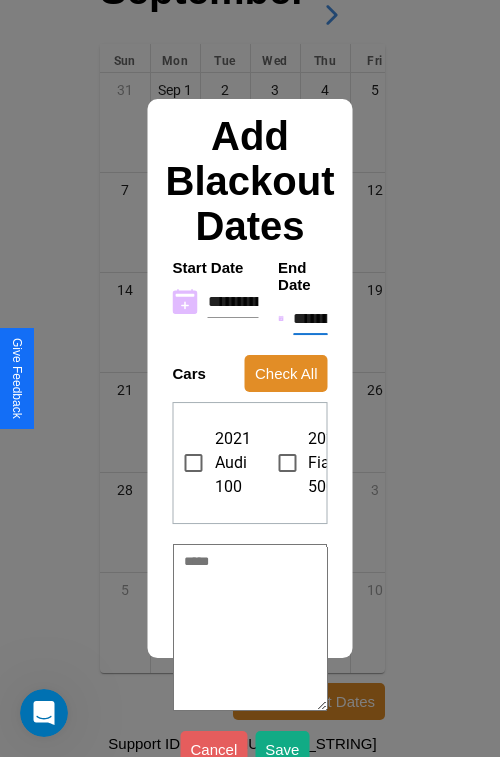 type on "*" 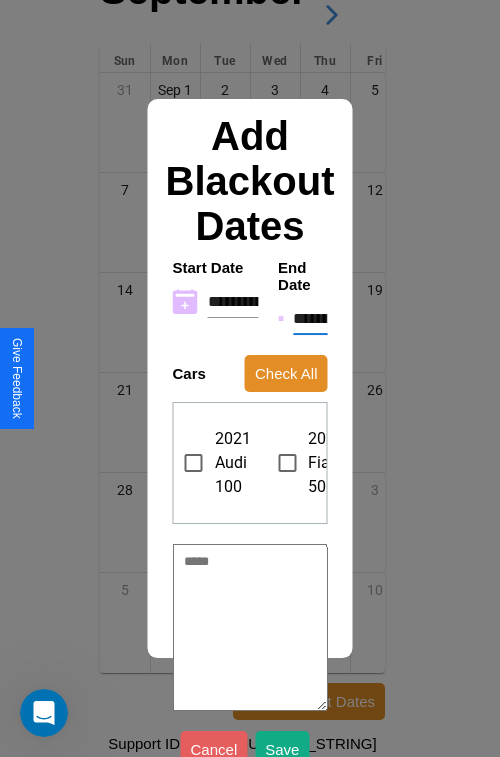 type on "*" 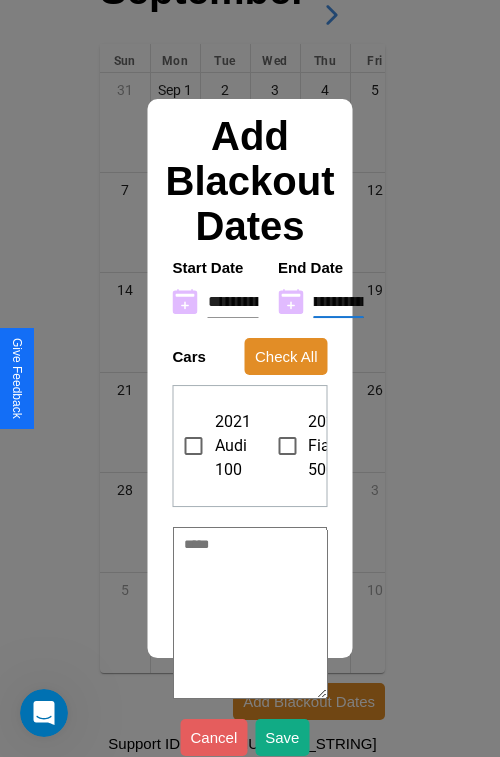 type on "**********" 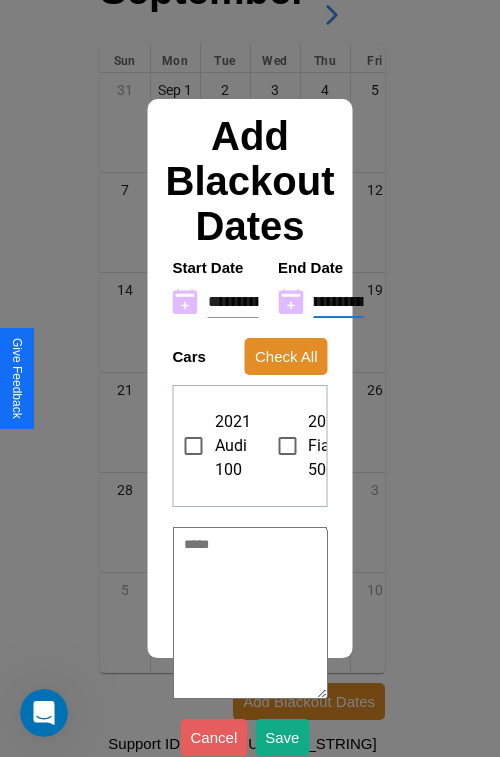 type on "*" 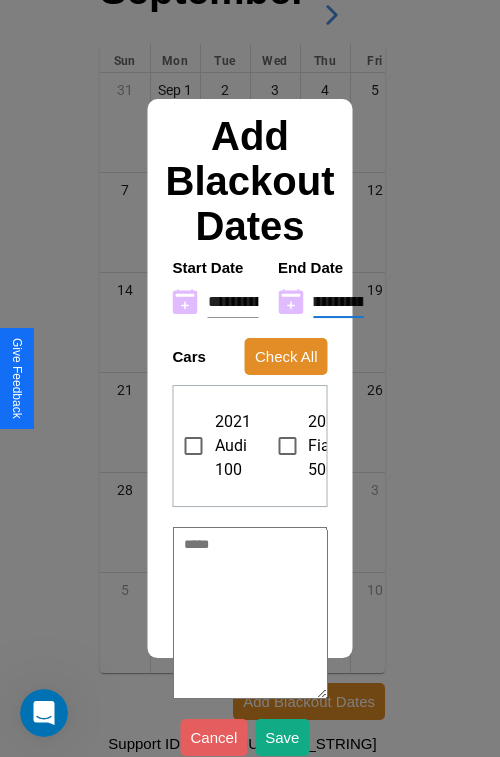type on "**********" 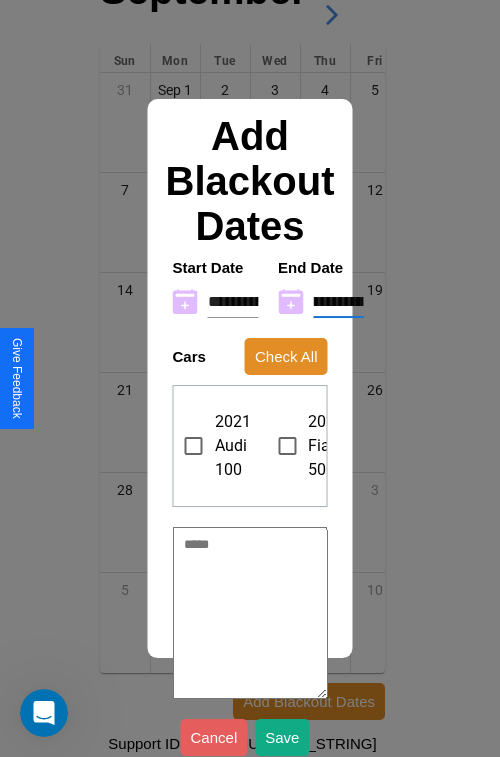 type on "*" 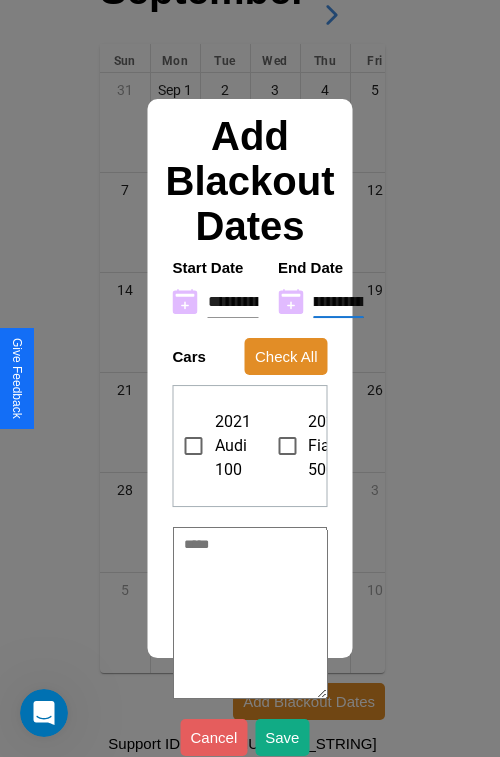 type on "**********" 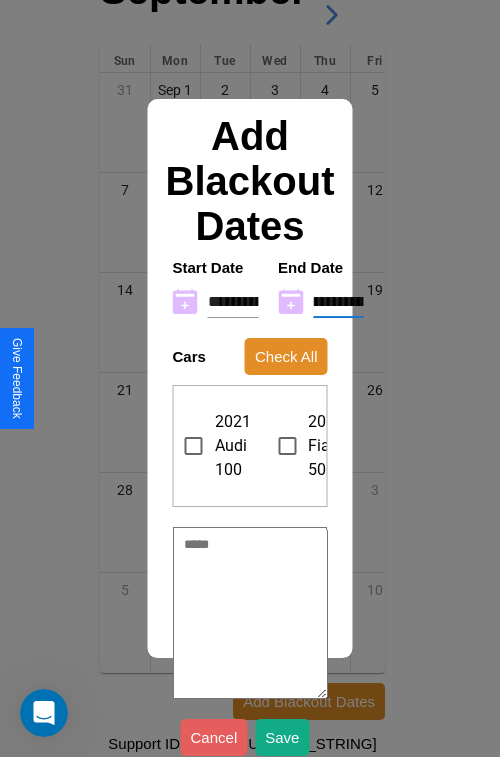 type on "*" 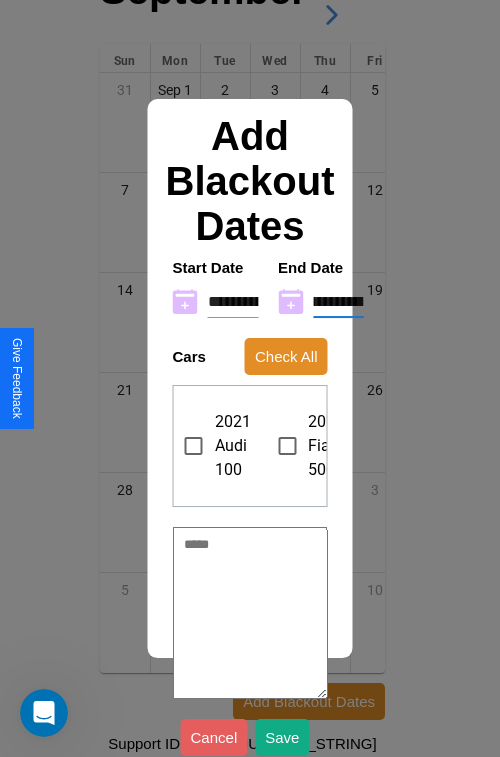 scroll, scrollTop: 0, scrollLeft: 33, axis: horizontal 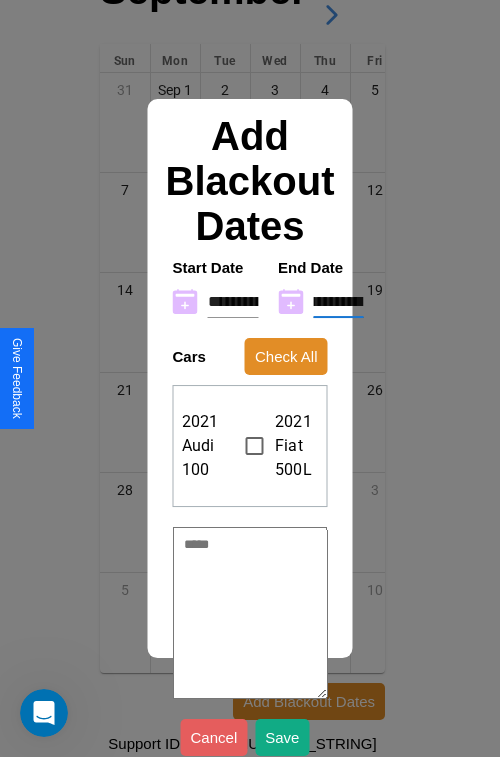 type on "**********" 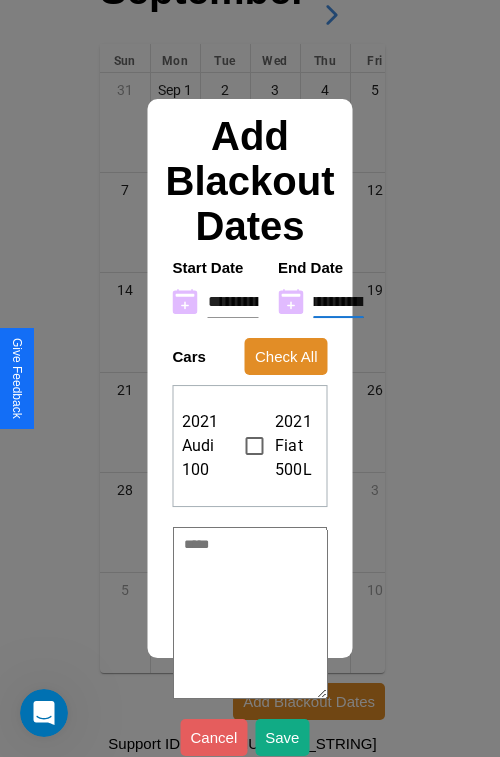 scroll, scrollTop: 0, scrollLeft: 0, axis: both 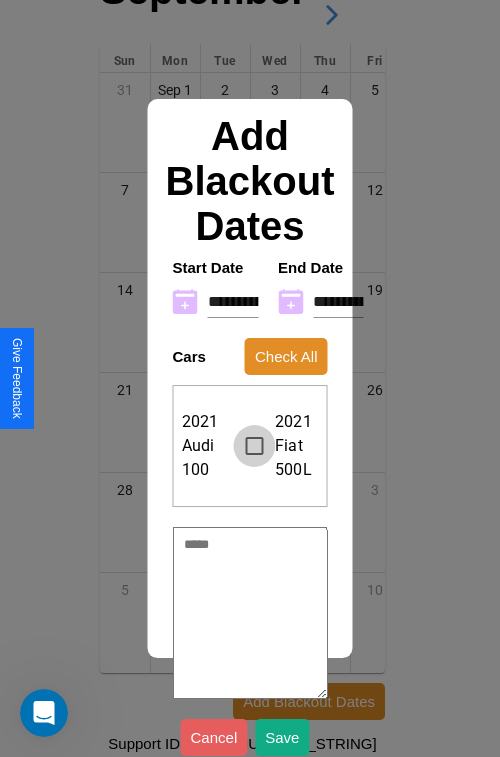 type on "*" 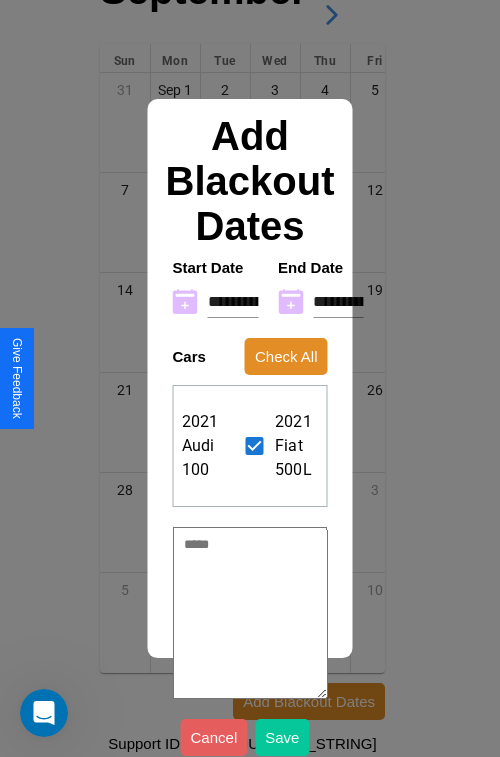 click on "Save" at bounding box center (282, 737) 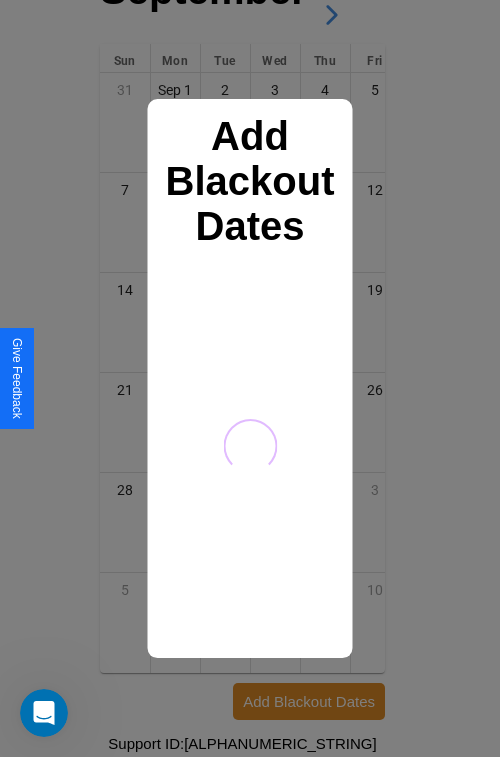 scroll, scrollTop: 0, scrollLeft: 0, axis: both 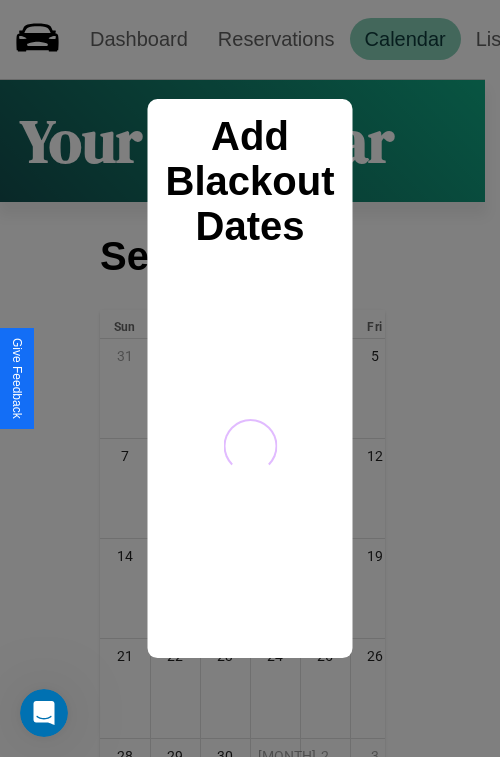click at bounding box center (250, 378) 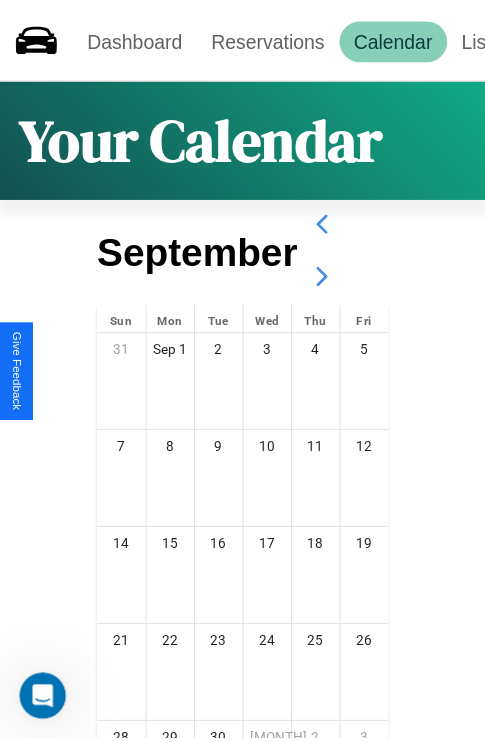 scroll, scrollTop: 281, scrollLeft: 0, axis: vertical 